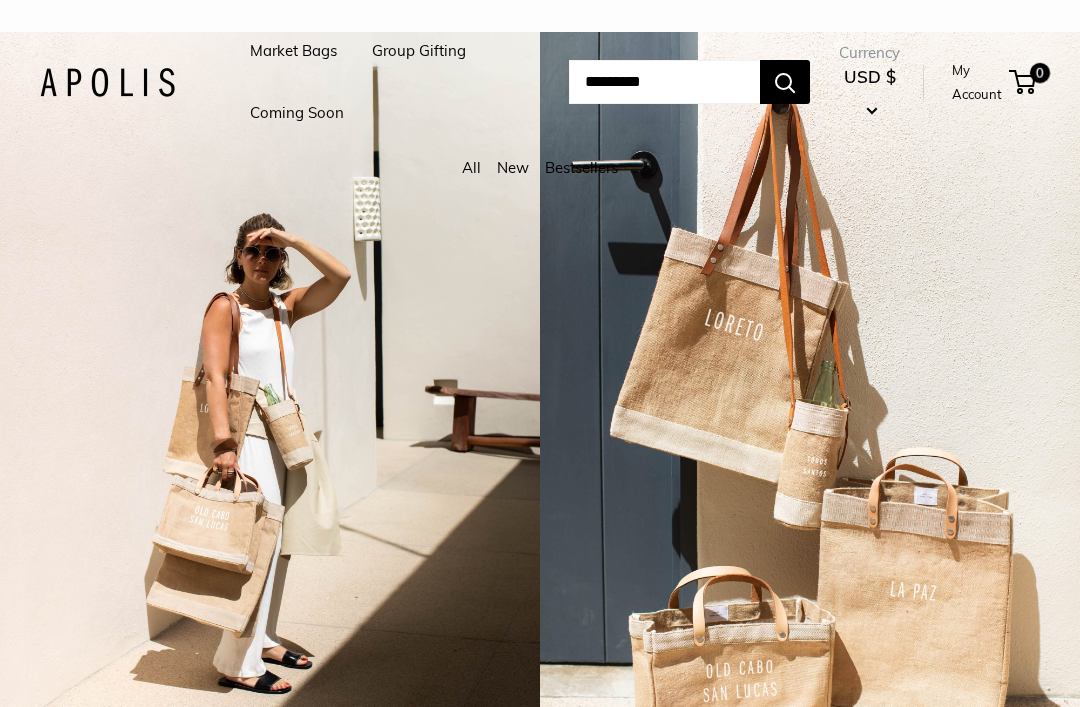 scroll, scrollTop: 0, scrollLeft: 0, axis: both 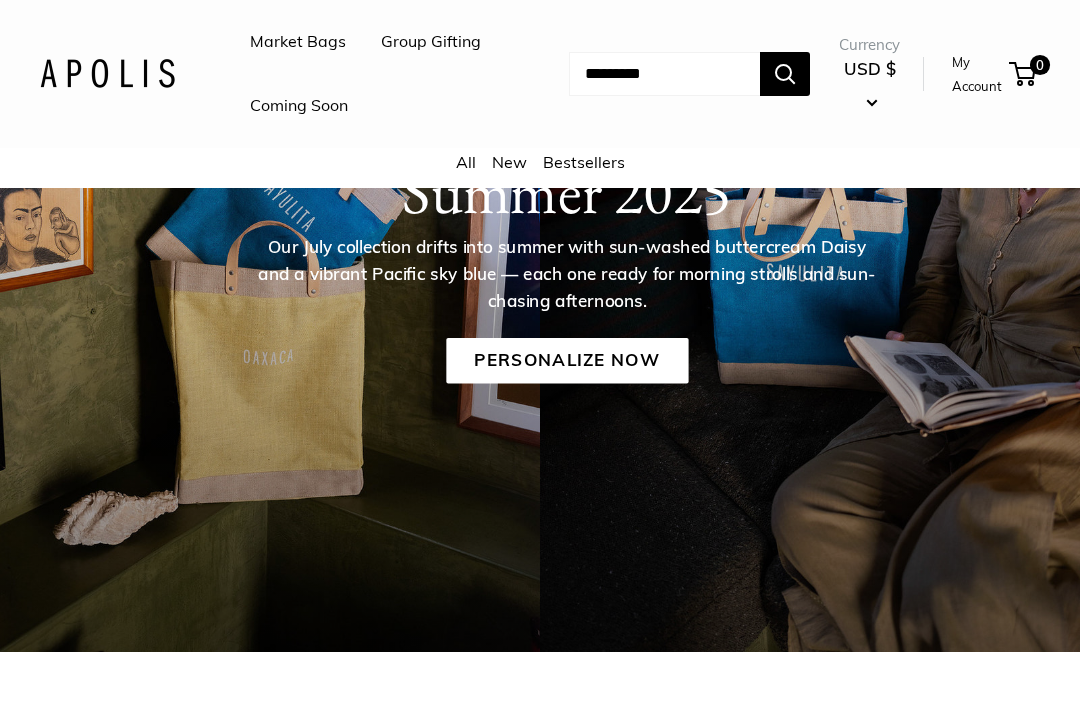 click on "Personalize Now" at bounding box center (567, 361) 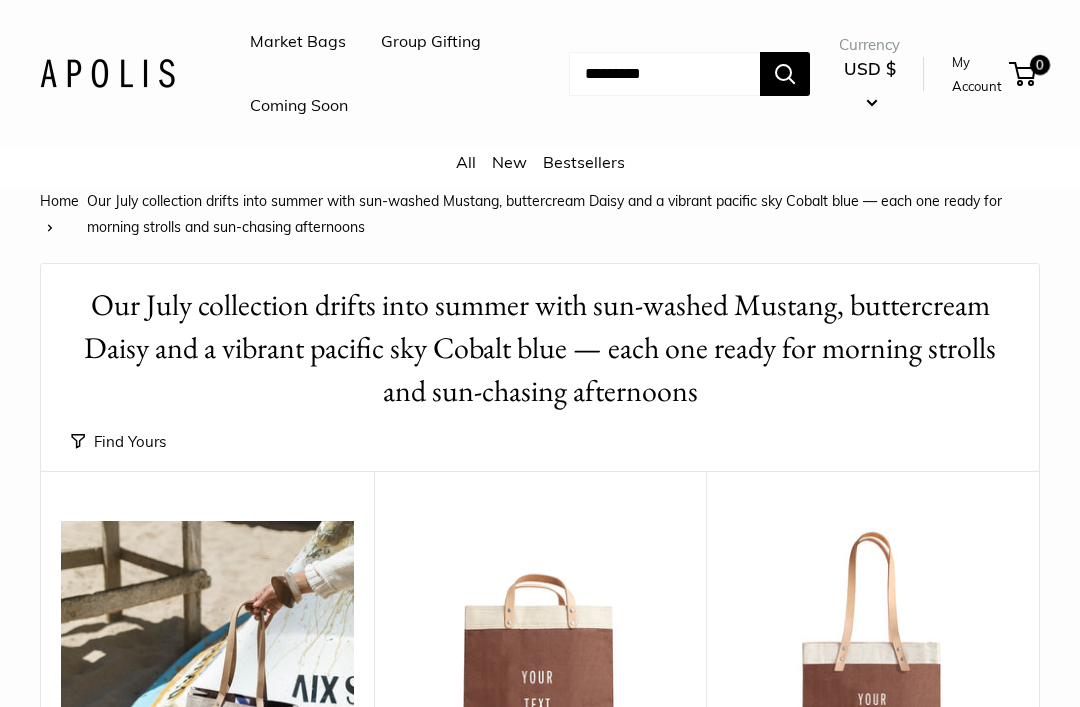 scroll, scrollTop: 0, scrollLeft: 0, axis: both 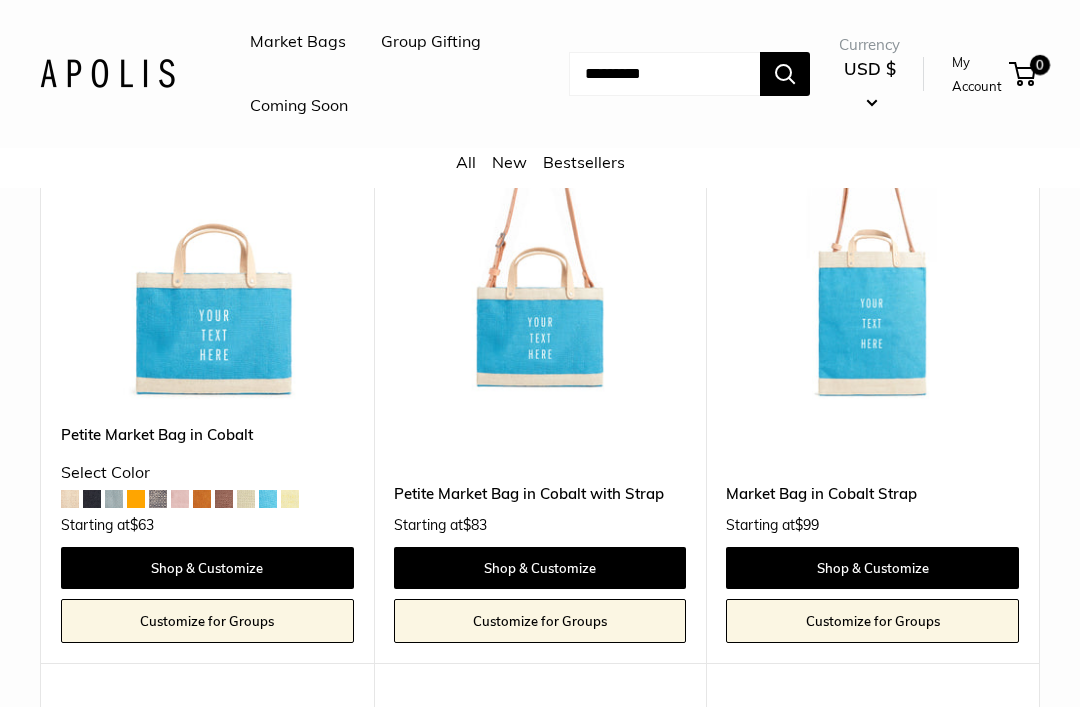 click at bounding box center [207, 256] 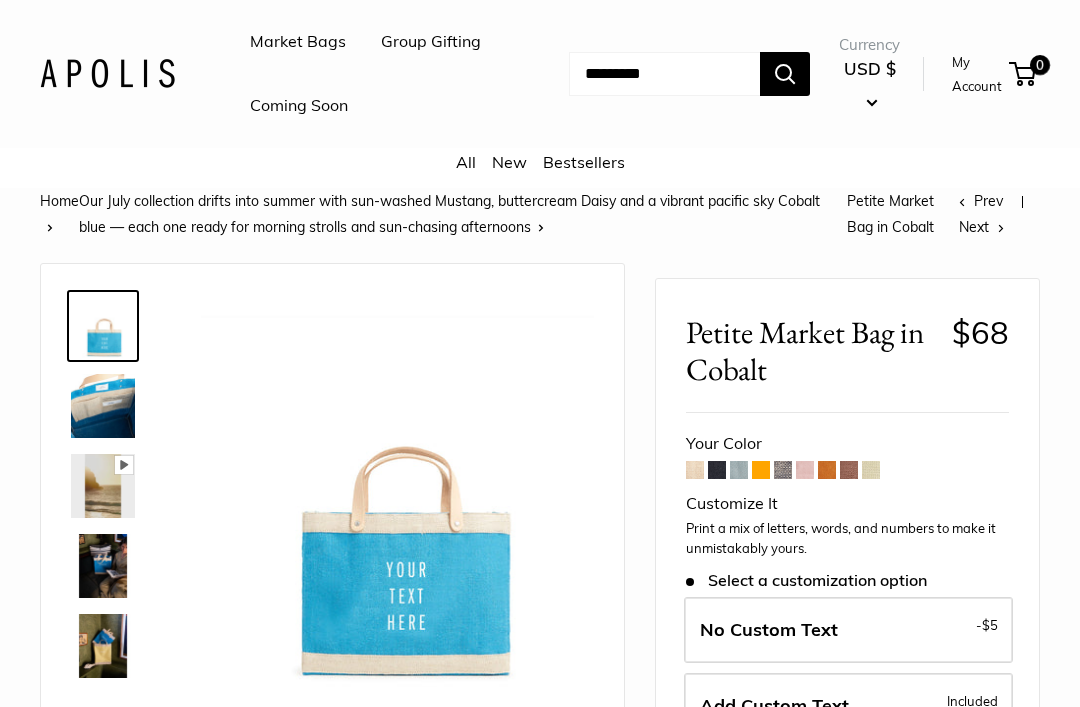 scroll, scrollTop: 0, scrollLeft: 0, axis: both 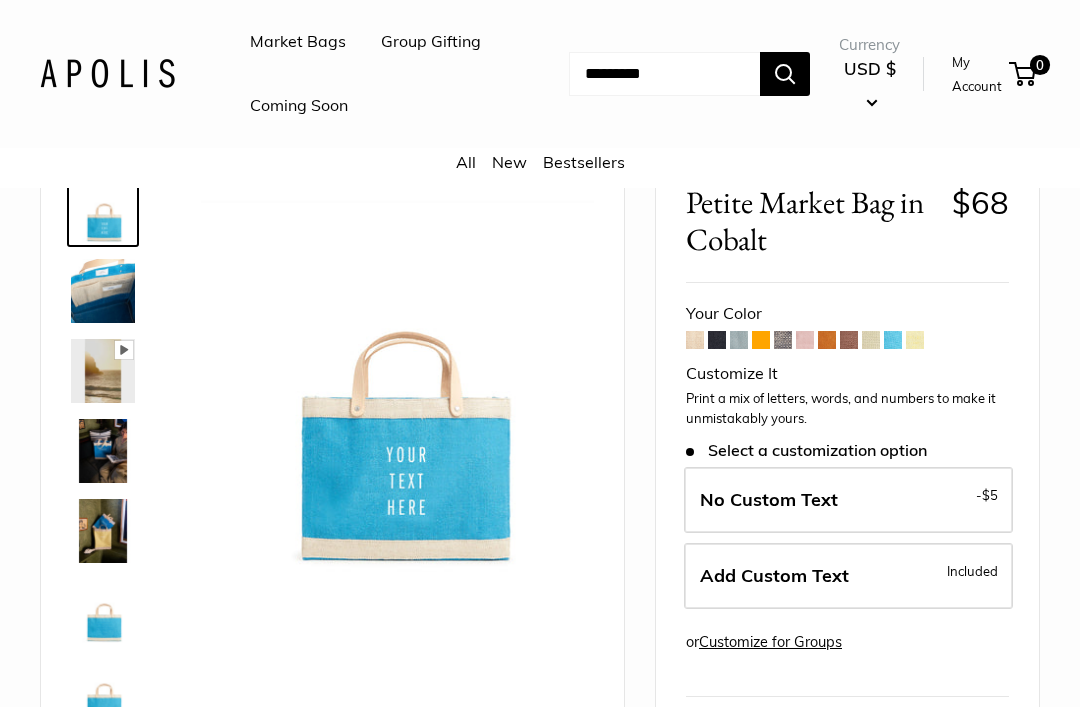 click at bounding box center (103, 531) 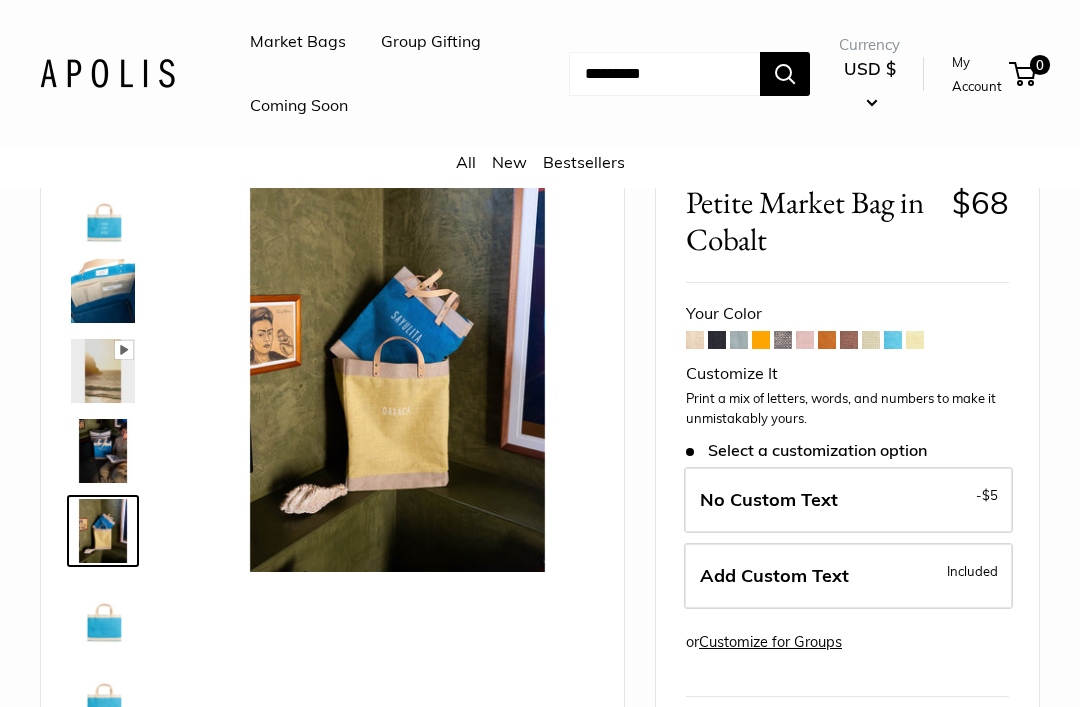 click at bounding box center [103, 451] 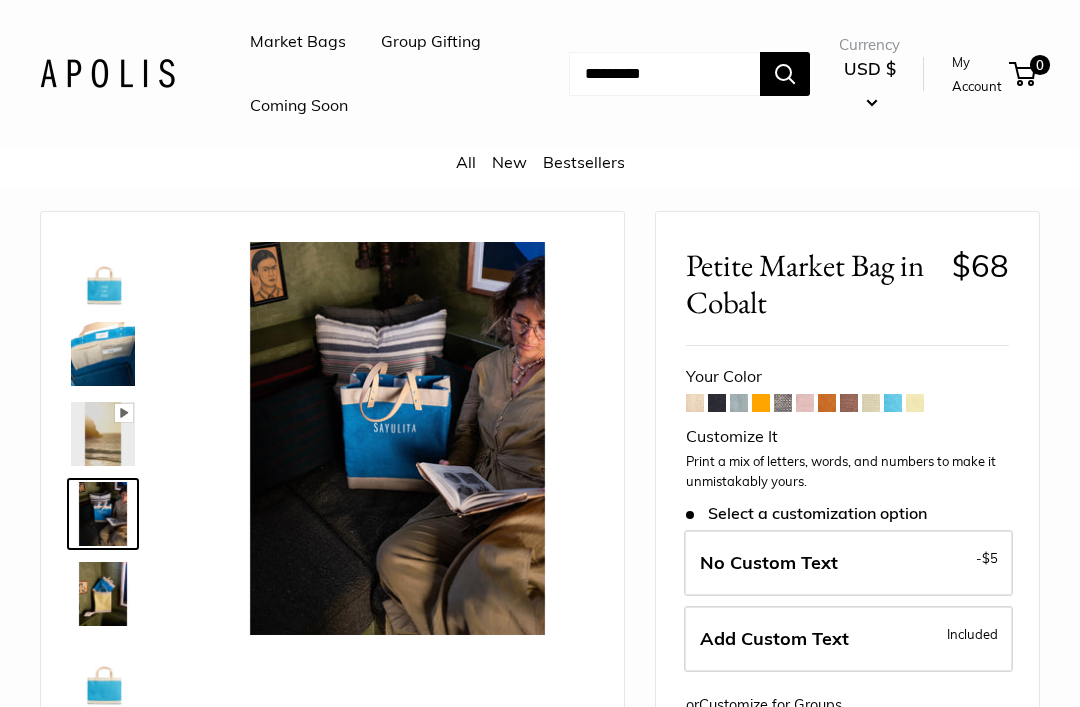 scroll, scrollTop: 53, scrollLeft: 0, axis: vertical 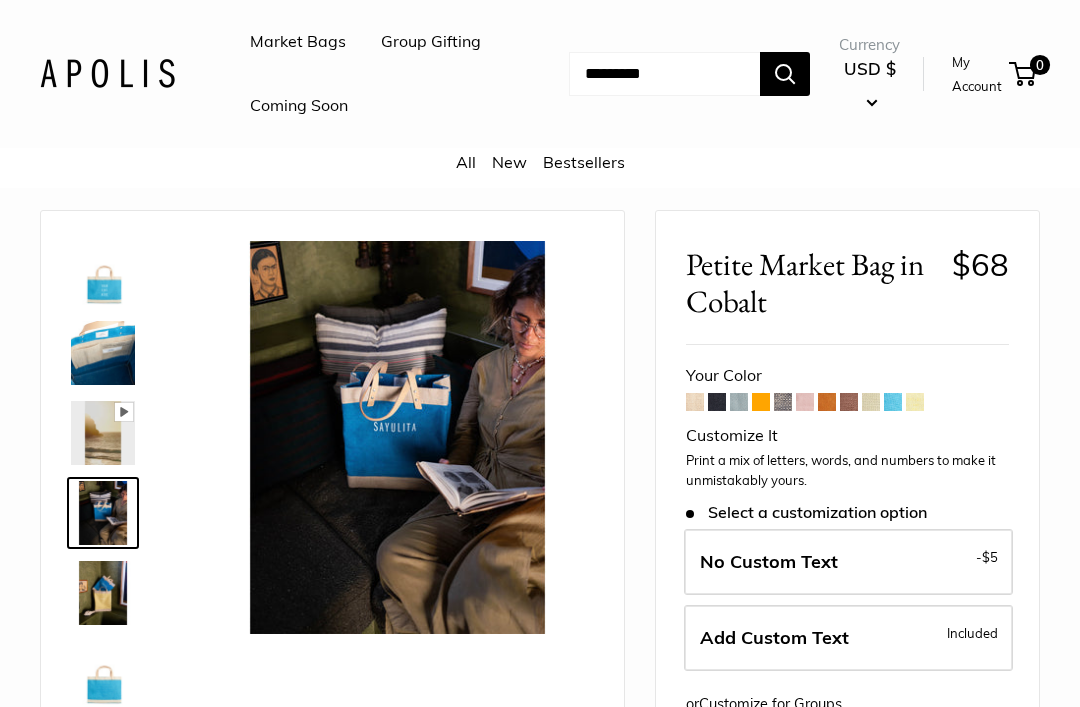 click at bounding box center (695, 402) 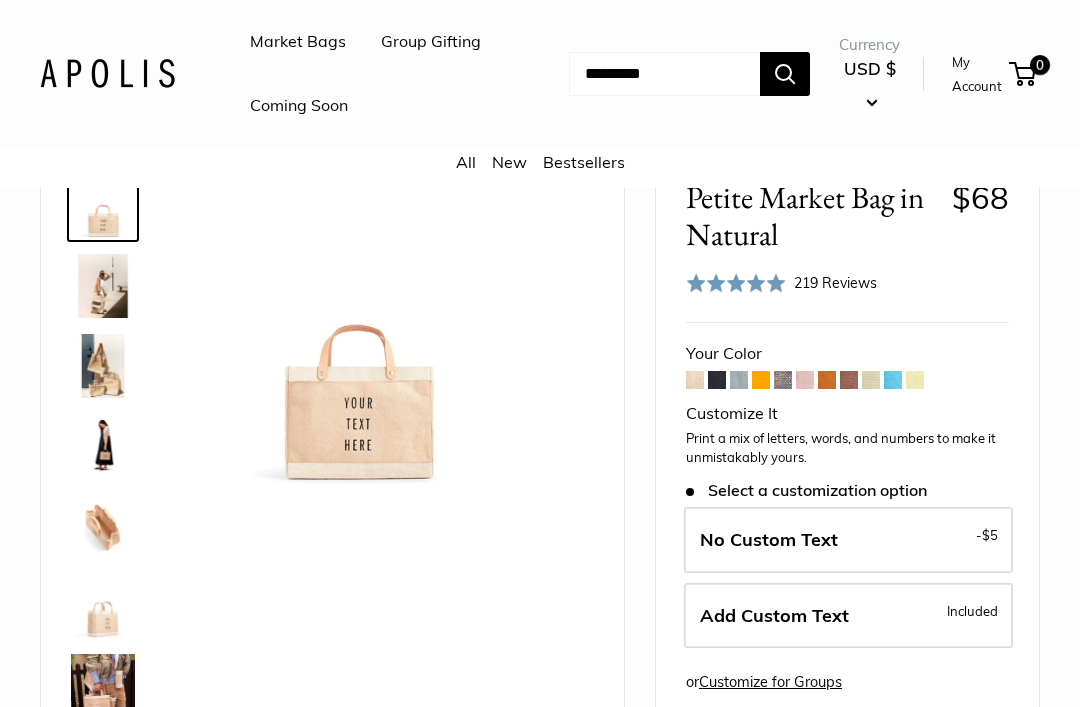 scroll, scrollTop: 94, scrollLeft: 0, axis: vertical 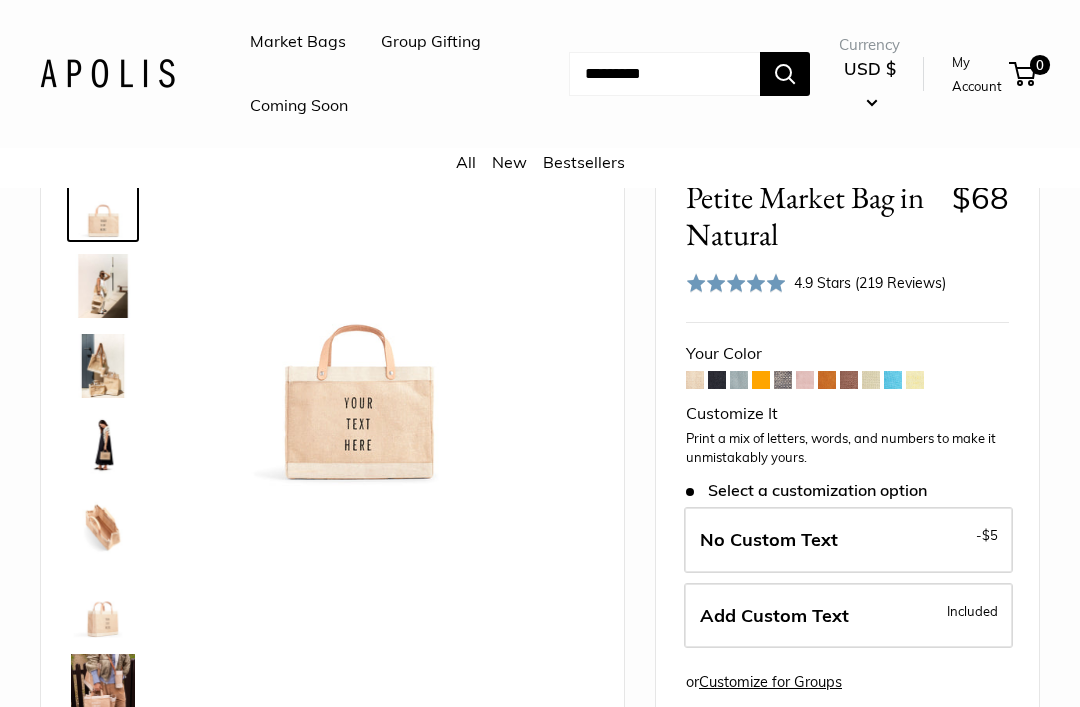 click at bounding box center [827, 380] 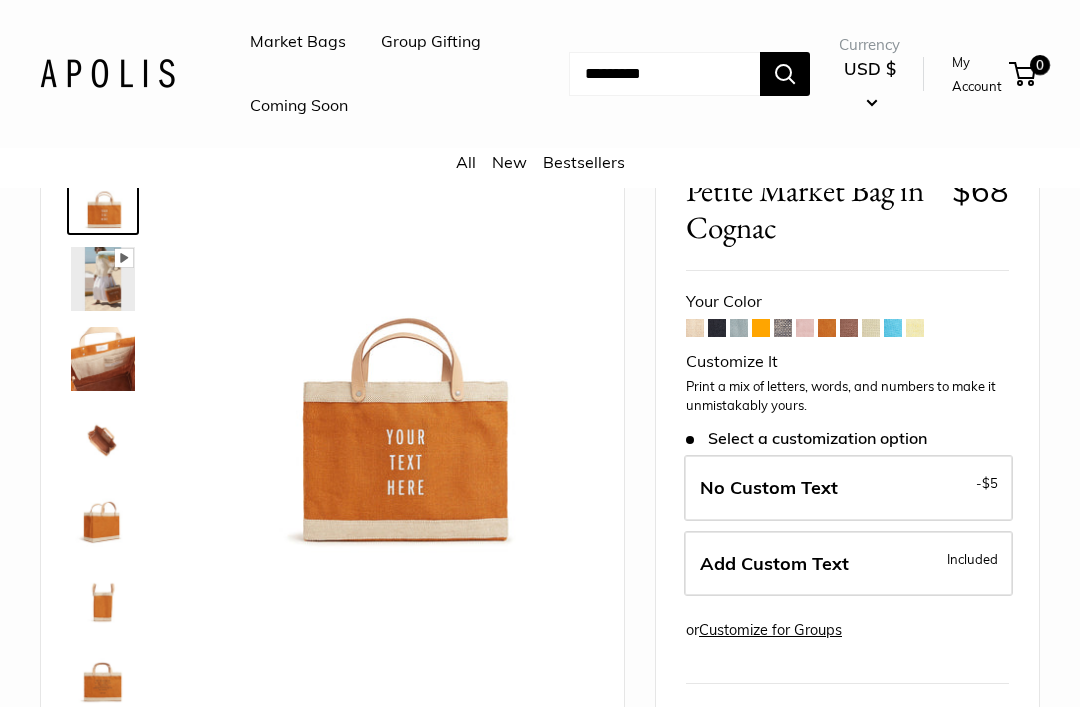 scroll, scrollTop: 101, scrollLeft: 0, axis: vertical 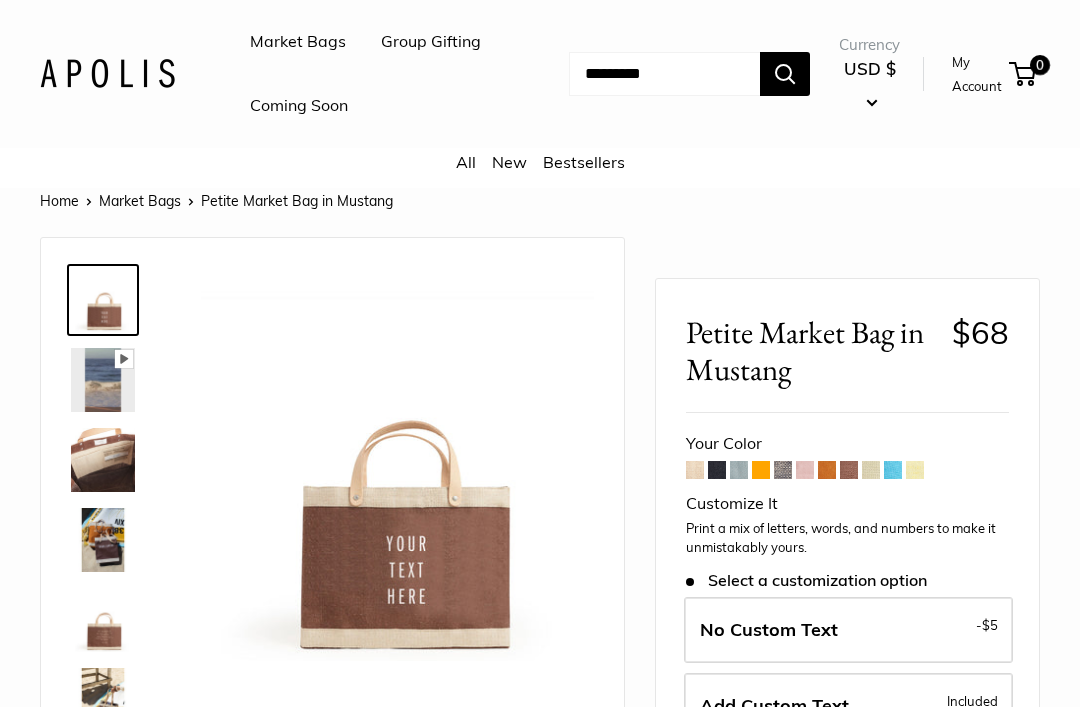 click at bounding box center [783, 470] 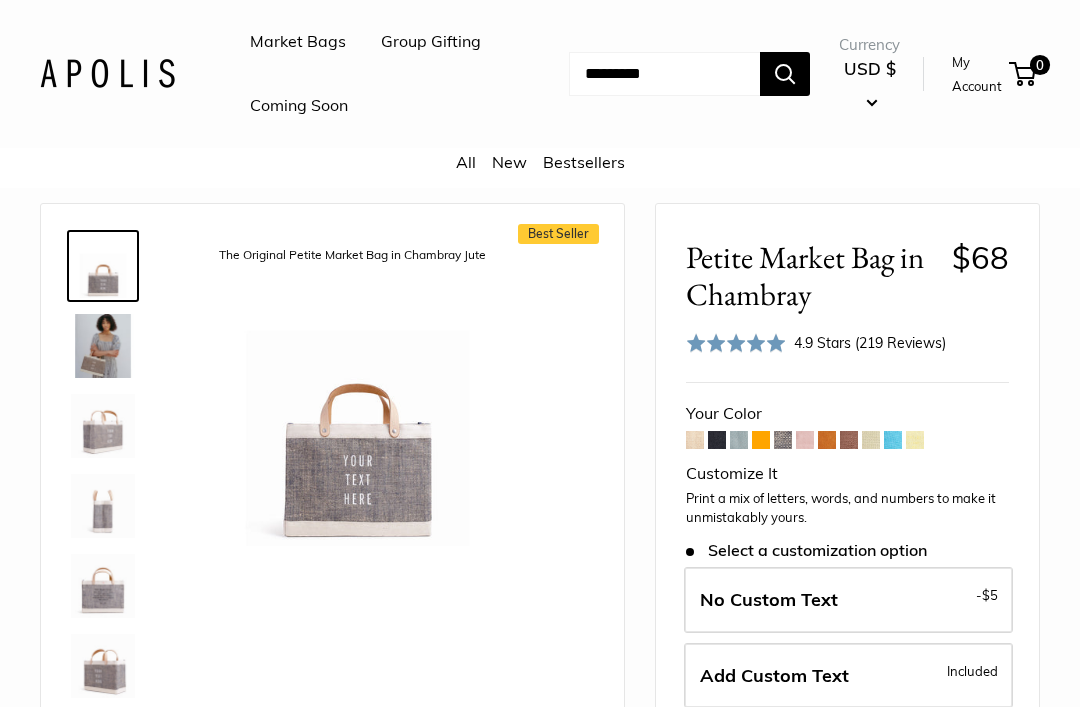 scroll, scrollTop: 70, scrollLeft: 0, axis: vertical 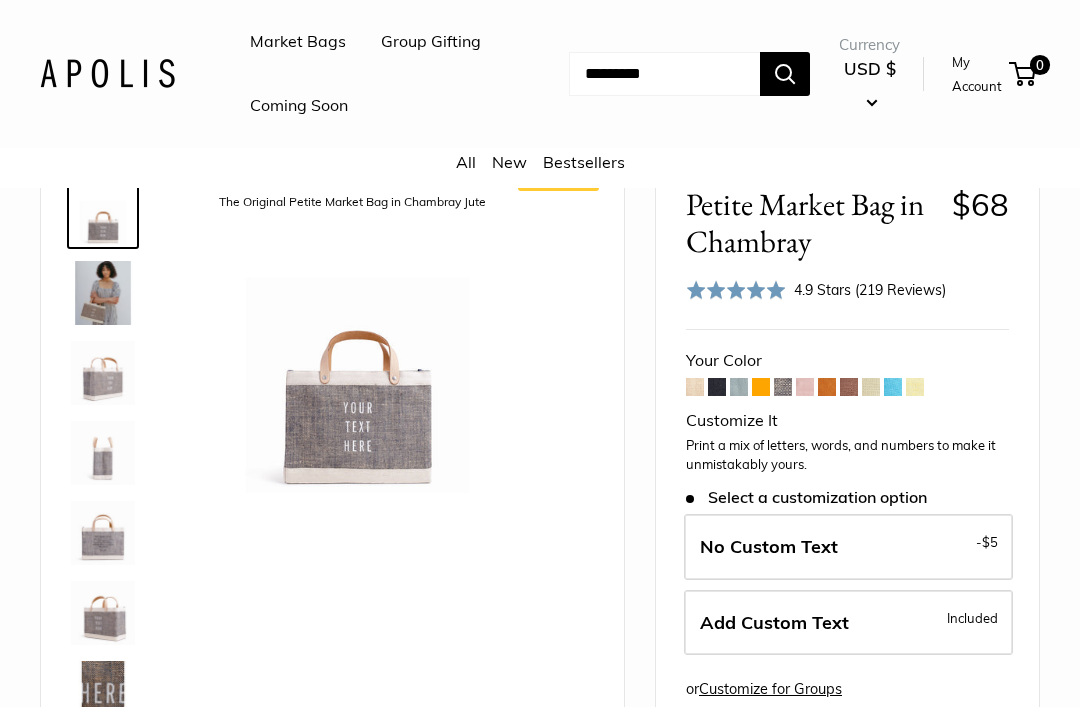 click at bounding box center (871, 387) 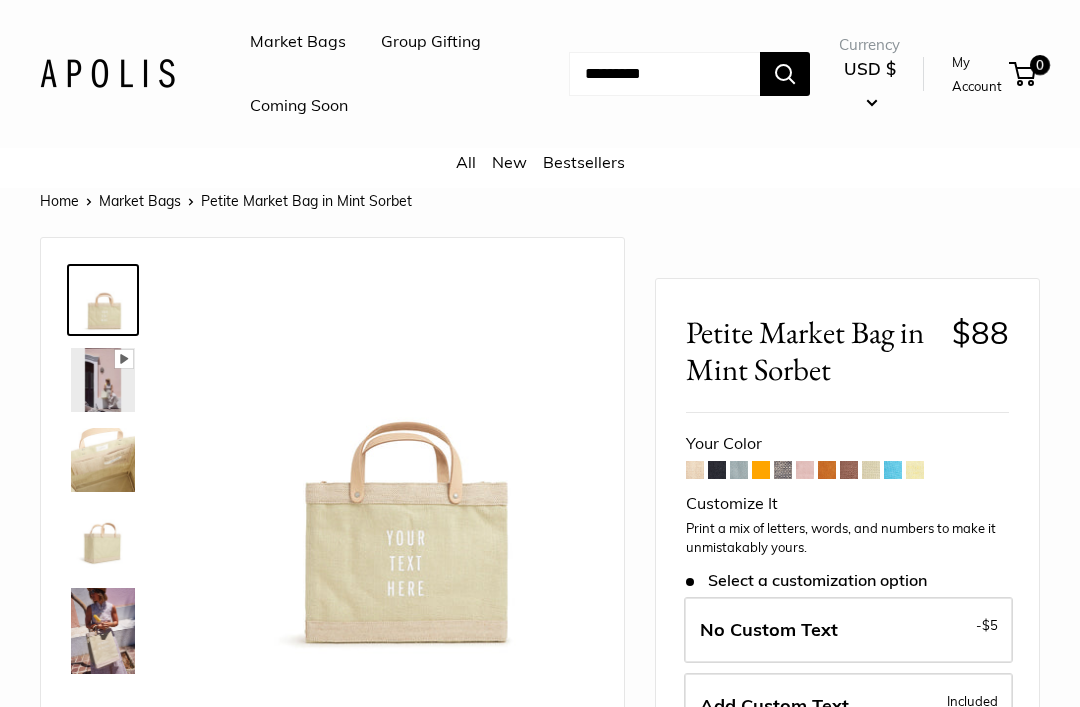 scroll, scrollTop: 0, scrollLeft: 0, axis: both 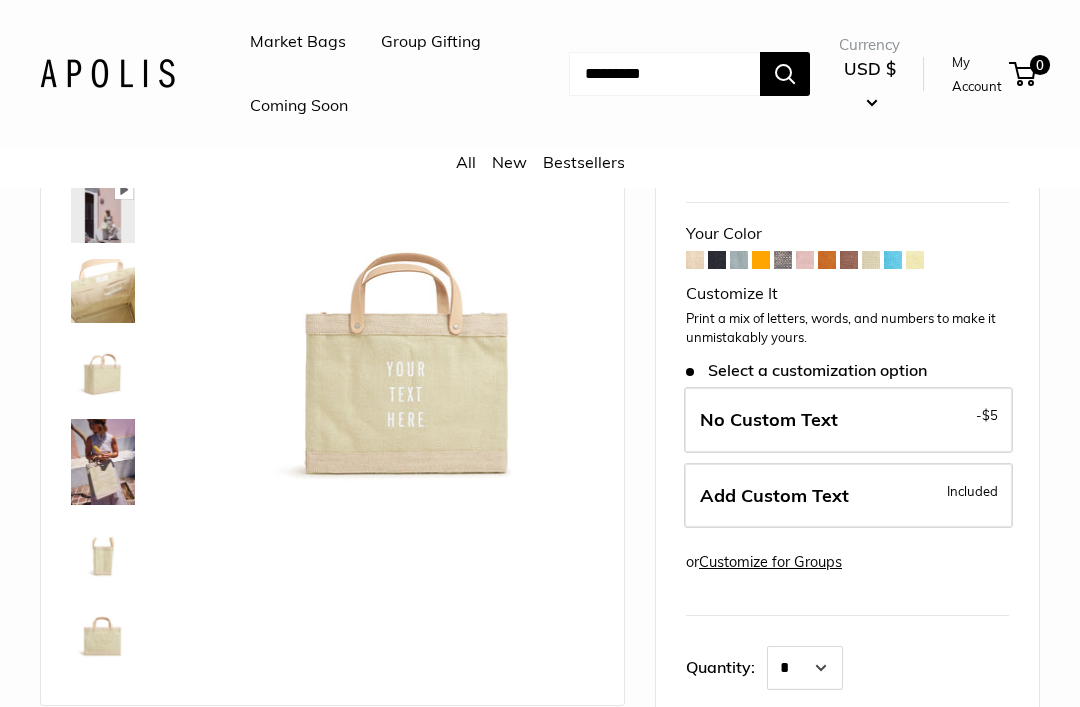 click at bounding box center [103, 462] 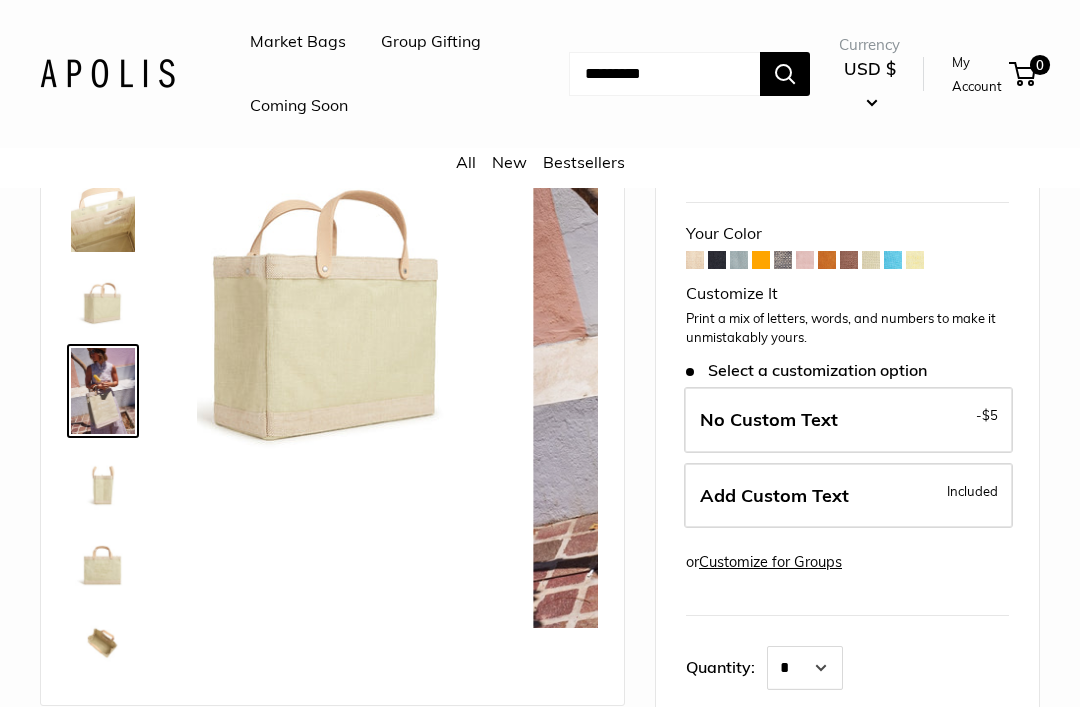 scroll, scrollTop: 73, scrollLeft: 0, axis: vertical 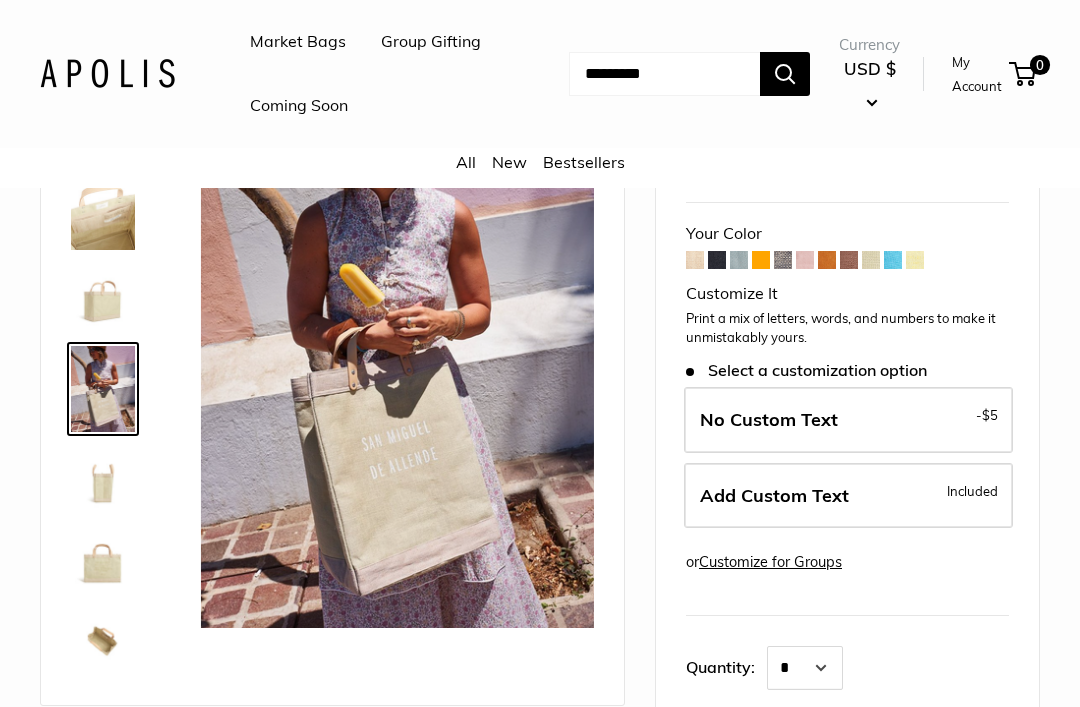 click on "Market Bags" at bounding box center [298, 42] 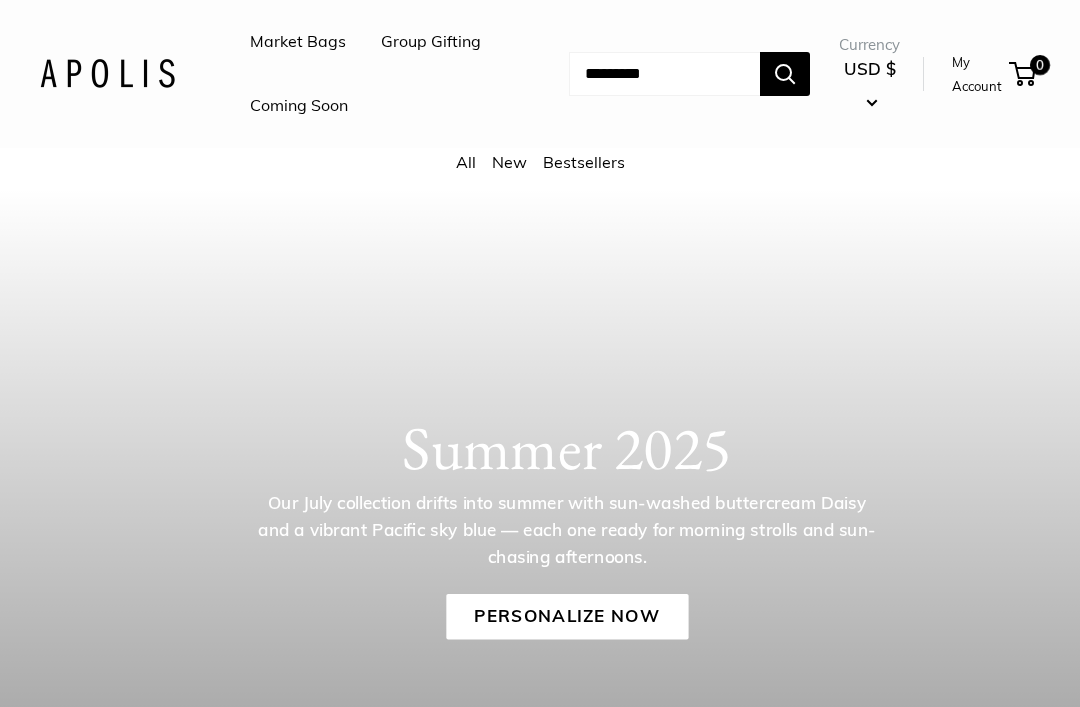 scroll, scrollTop: 0, scrollLeft: 0, axis: both 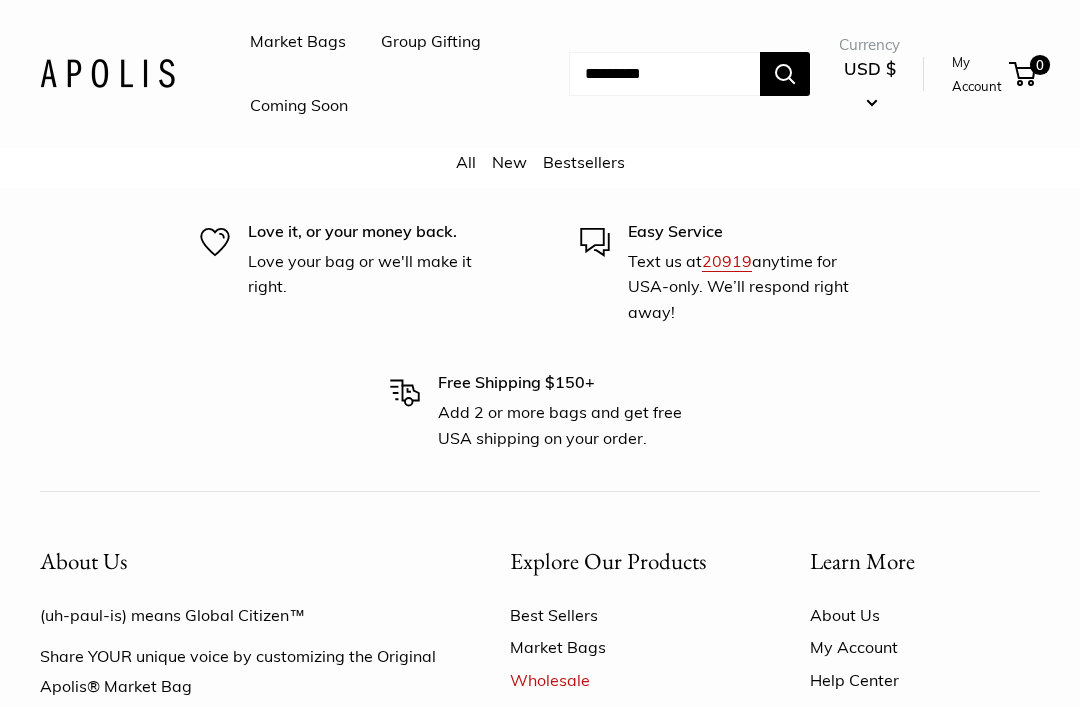 click on "chenille brick" at bounding box center [810, -180] 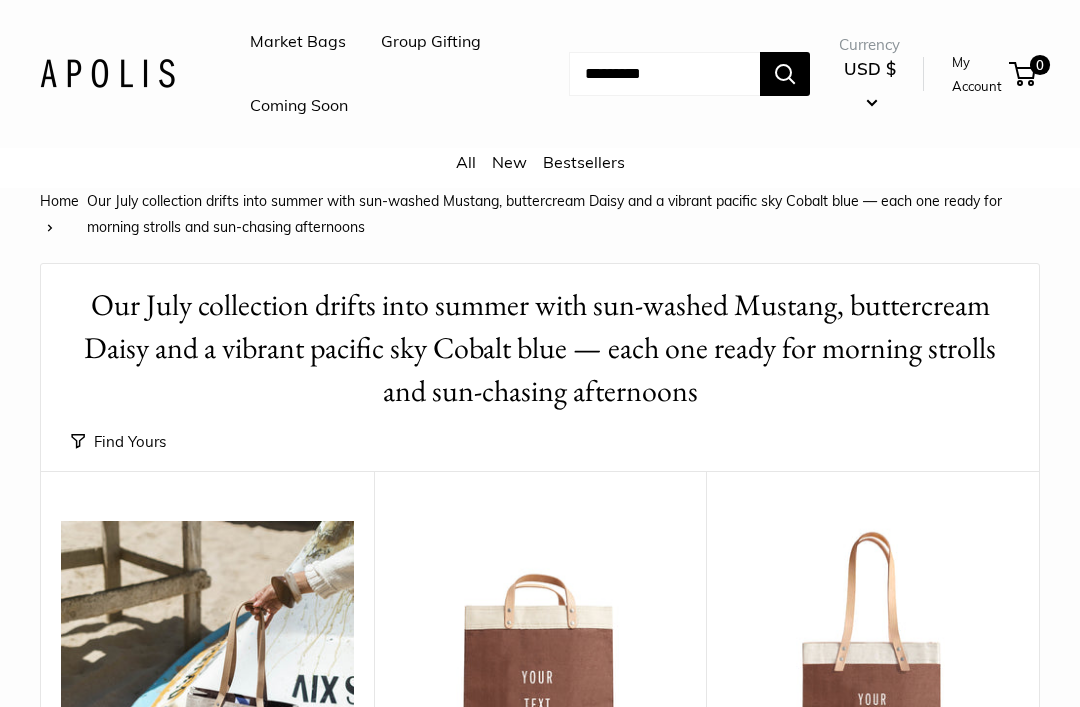scroll, scrollTop: 823, scrollLeft: 0, axis: vertical 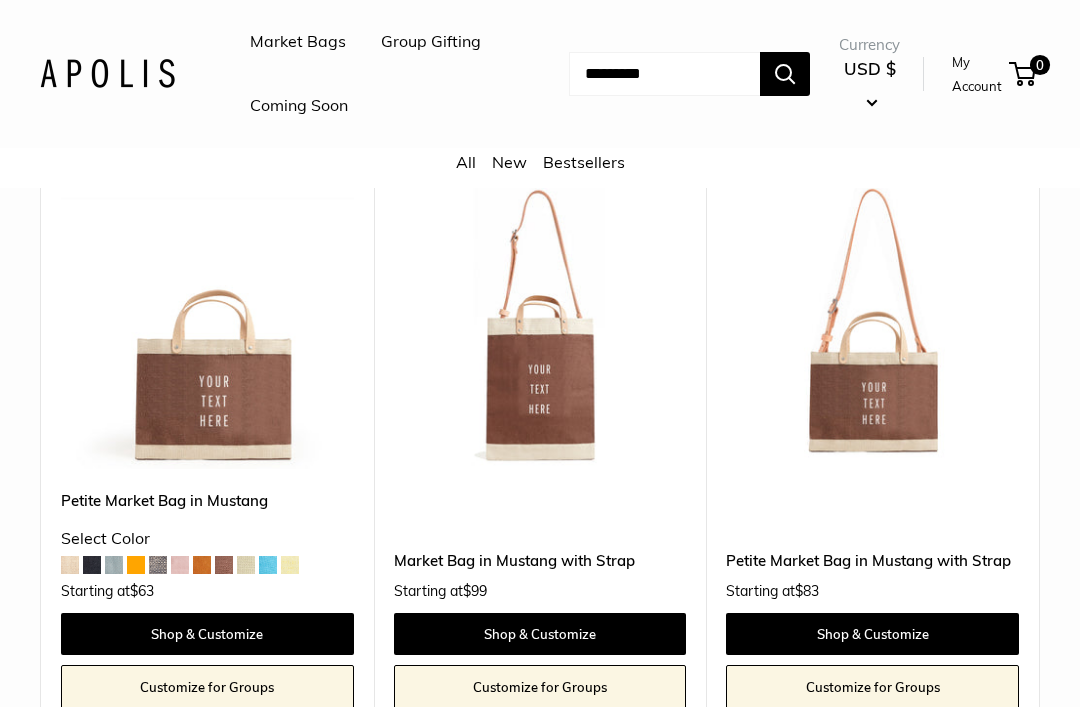 click at bounding box center [207, 322] 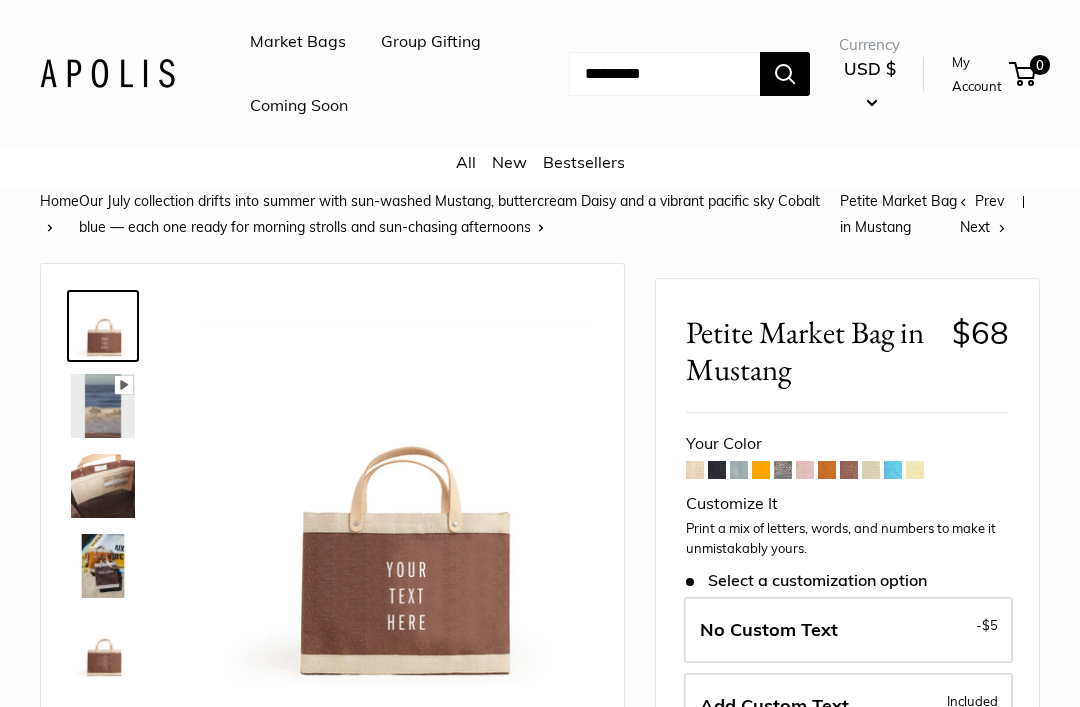 scroll, scrollTop: 0, scrollLeft: 0, axis: both 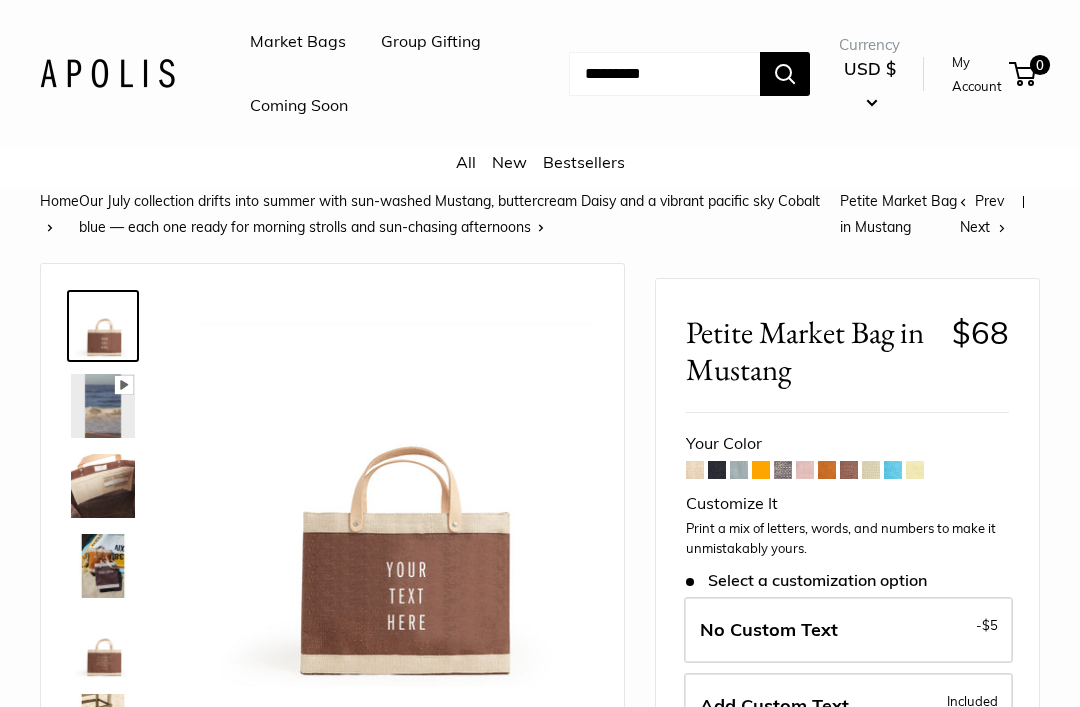 click on "Coming Soon" at bounding box center [299, 106] 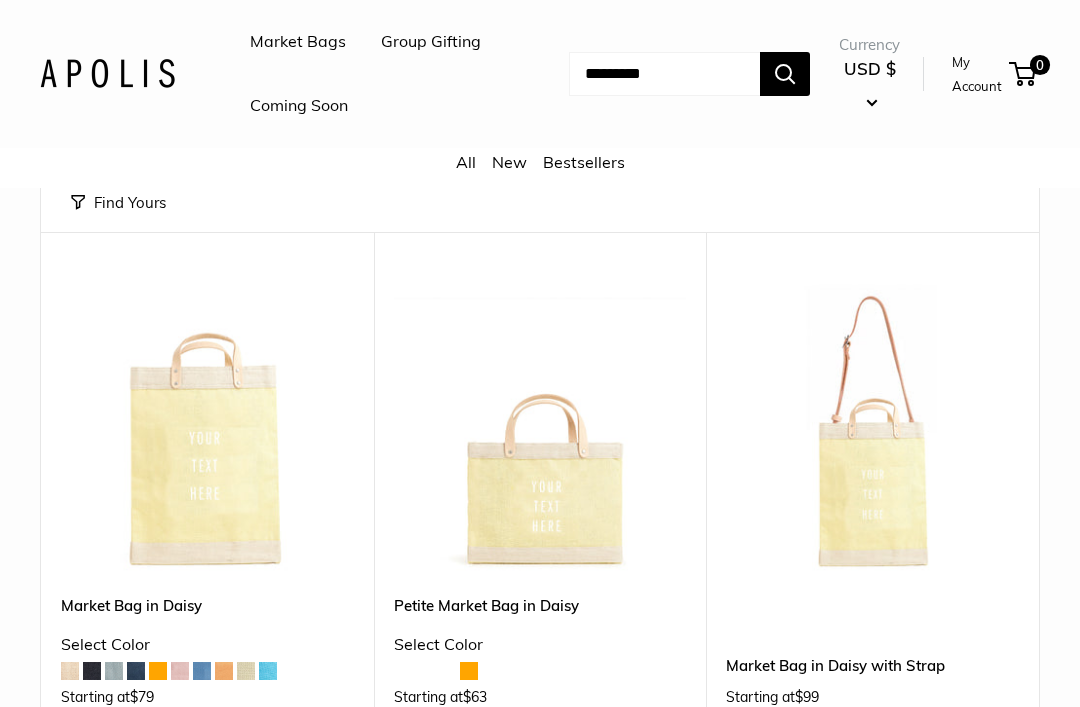 scroll, scrollTop: 372, scrollLeft: 0, axis: vertical 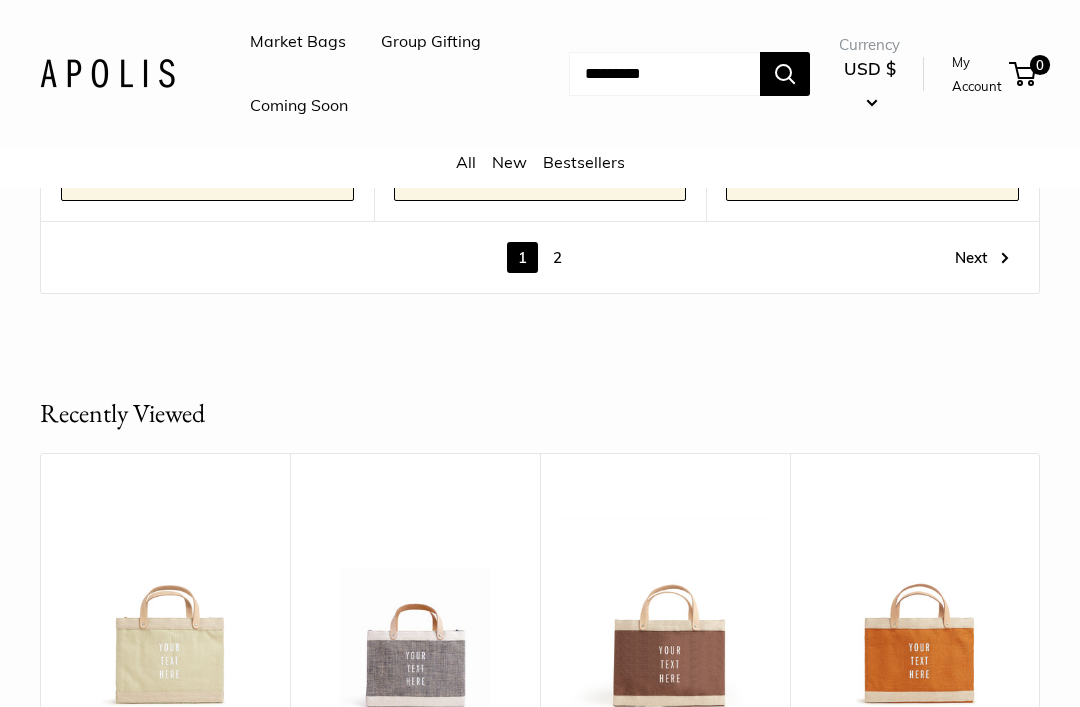 click on "Next" at bounding box center (982, 257) 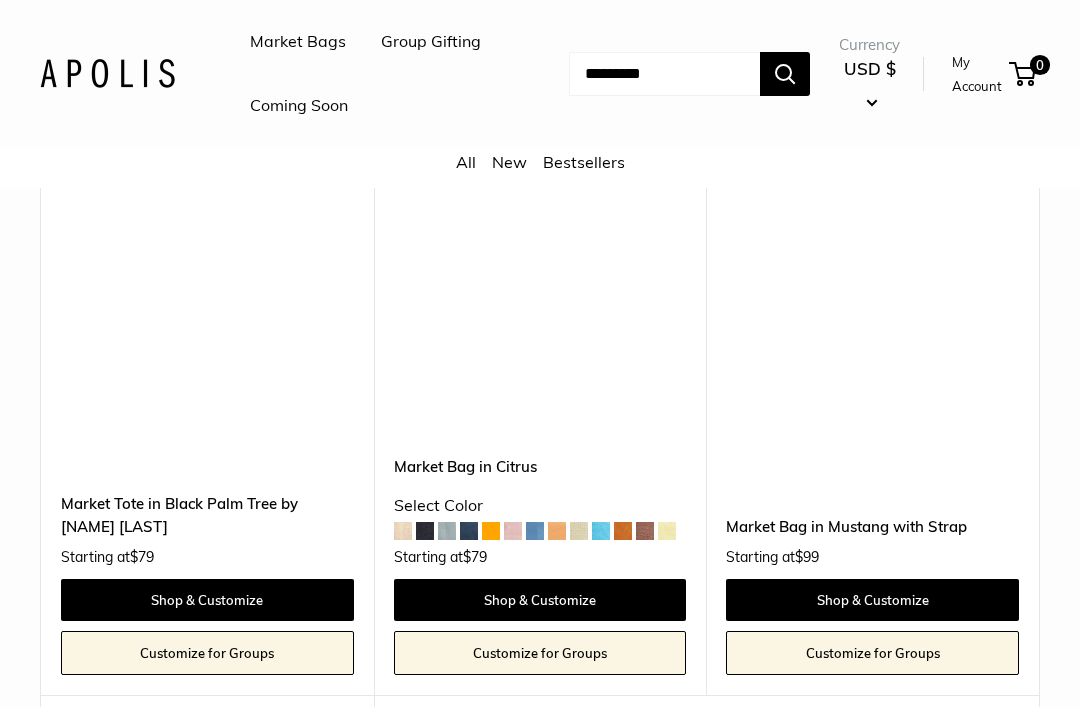 scroll, scrollTop: 7207, scrollLeft: 0, axis: vertical 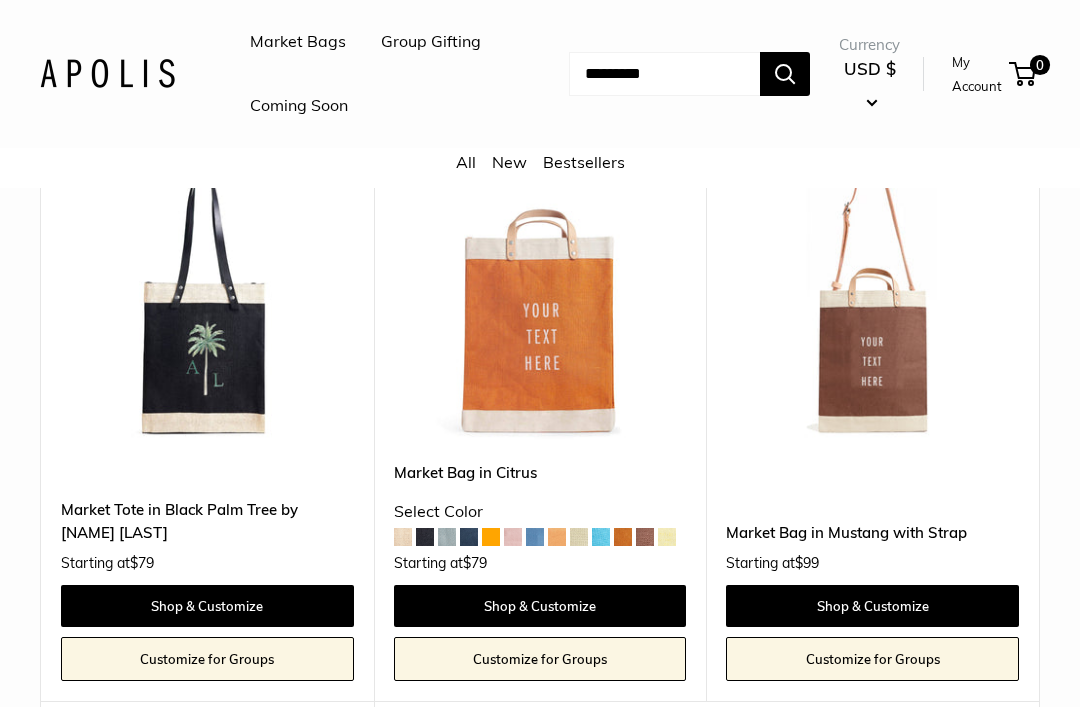 click on "Coming Soon" at bounding box center [299, 106] 